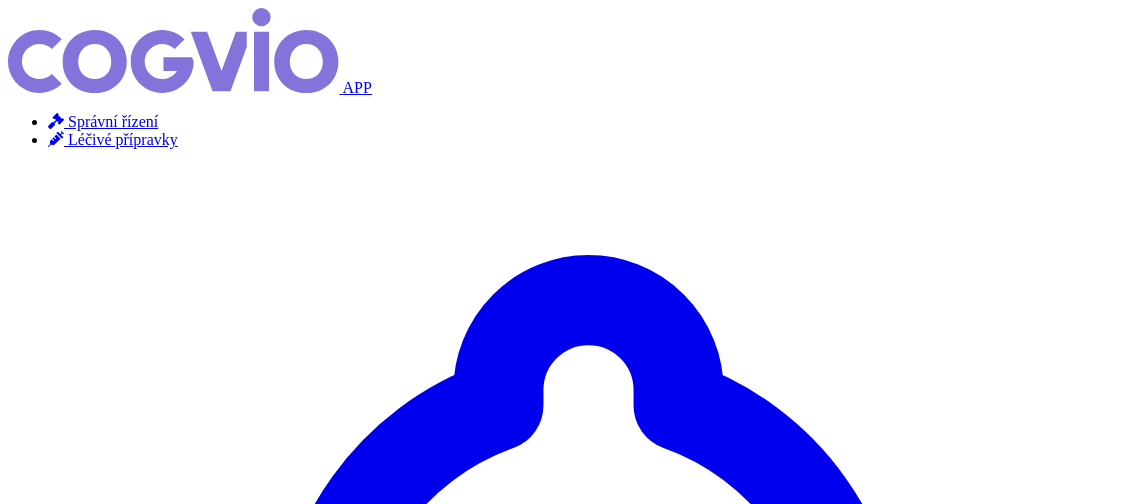 scroll, scrollTop: 0, scrollLeft: 0, axis: both 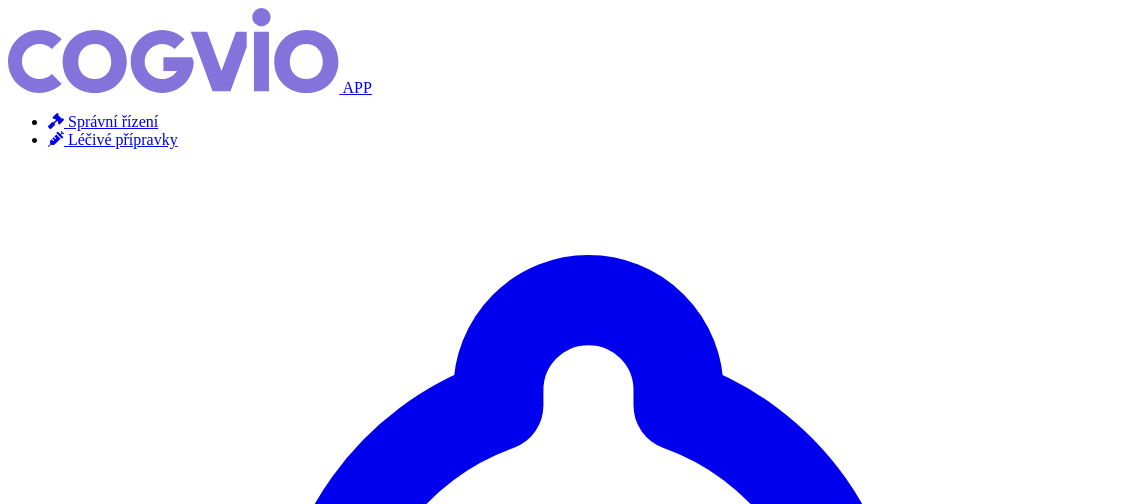 click at bounding box center (56, 139) 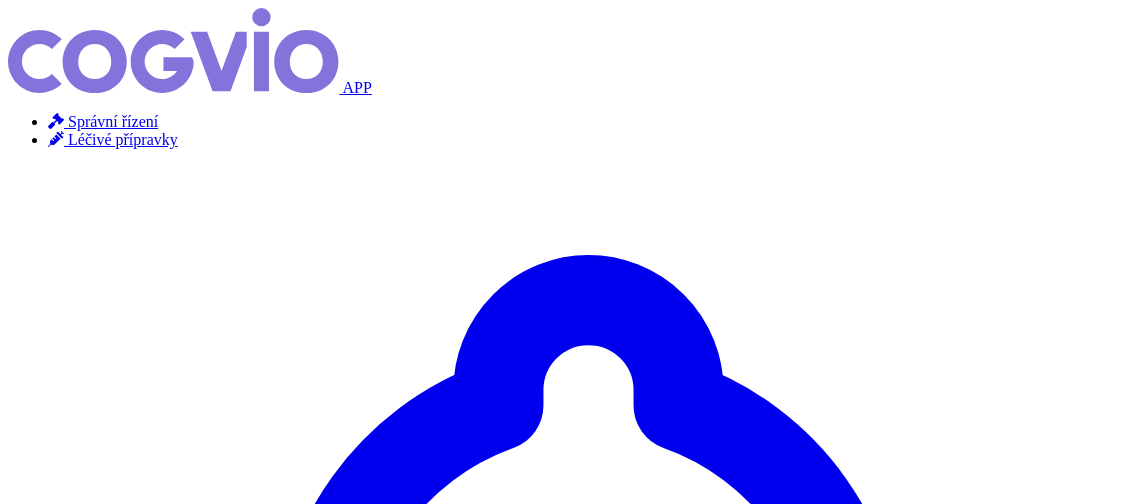 scroll, scrollTop: 0, scrollLeft: 0, axis: both 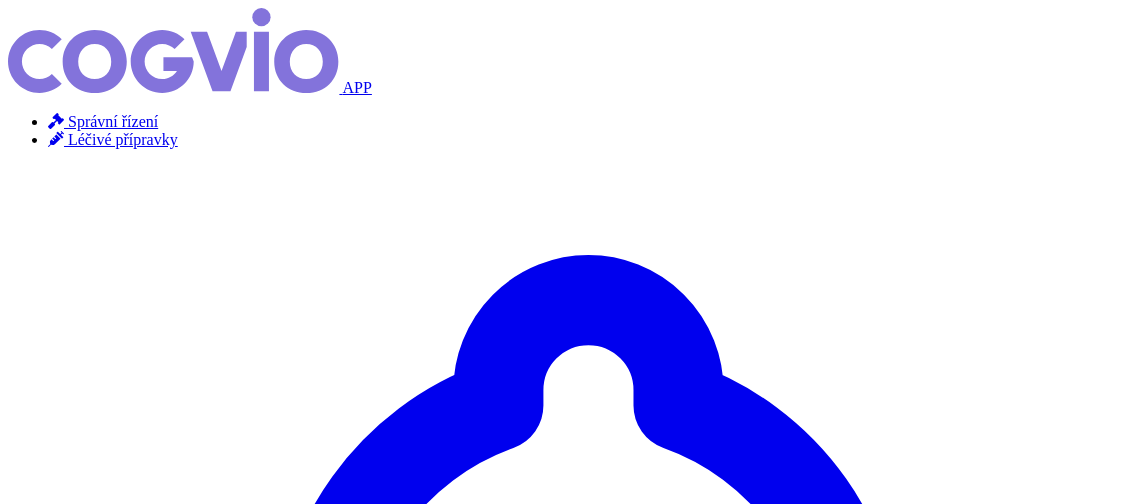 click at bounding box center [568, 3828] 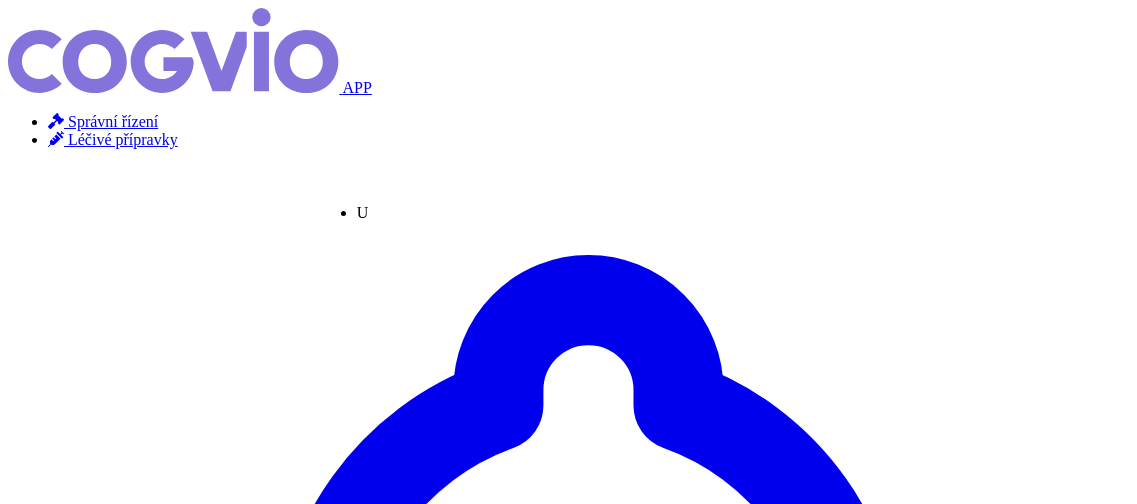 type on "Un" 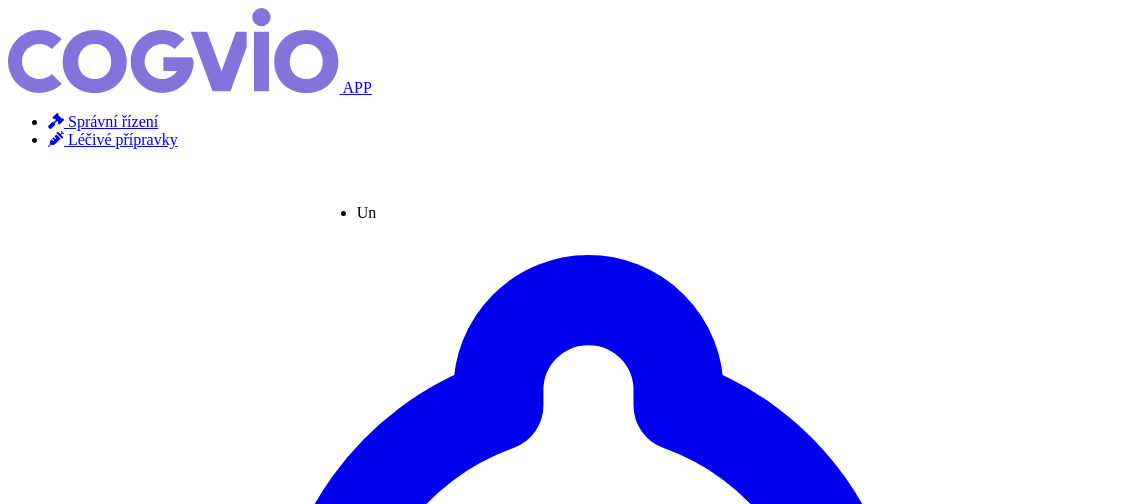 type on "Uni" 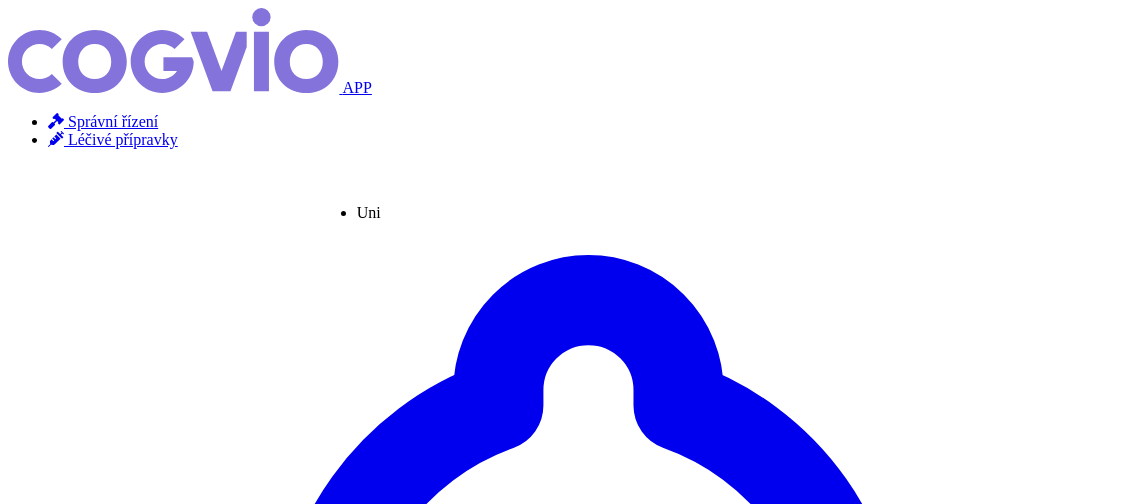 type on "Unid" 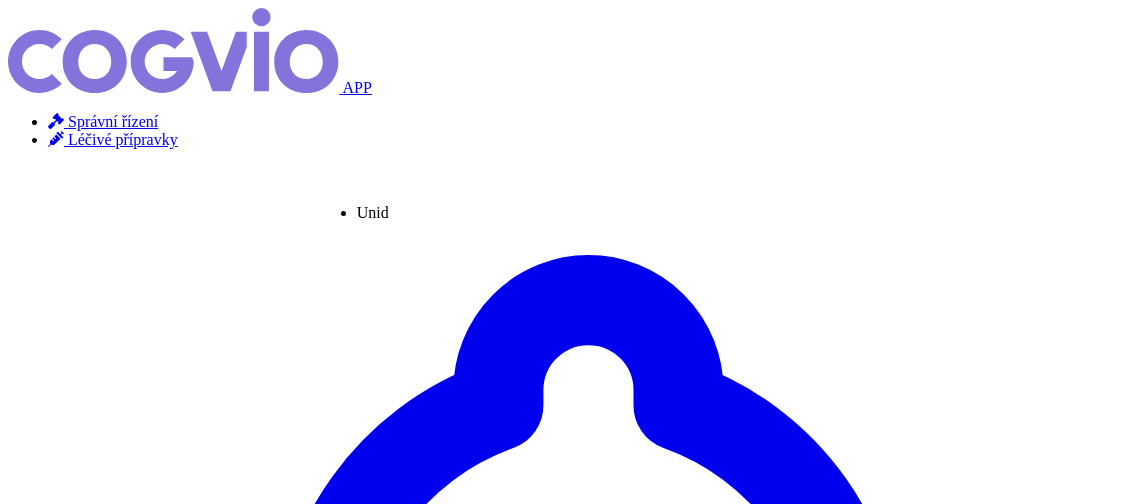type on "Unidr" 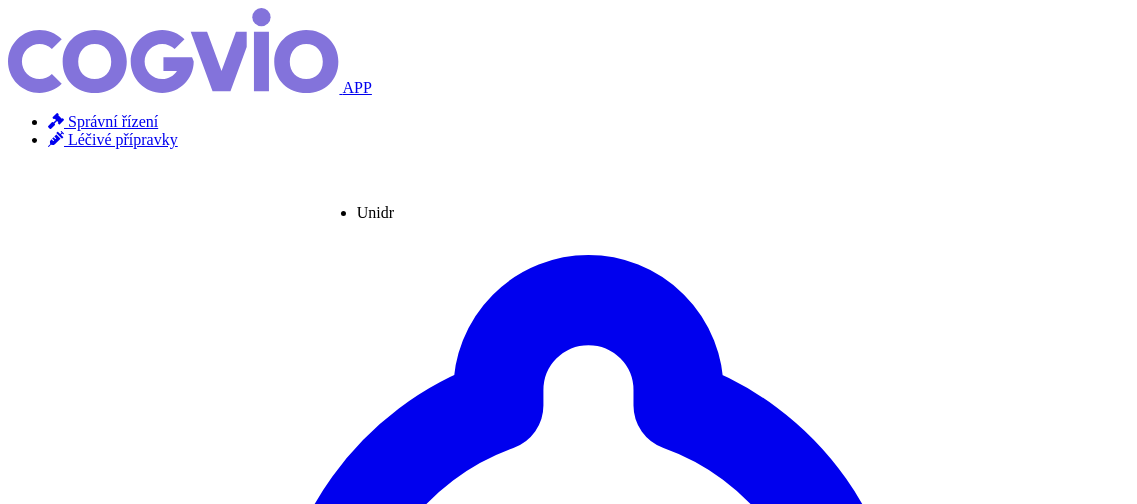 type on "Unidro" 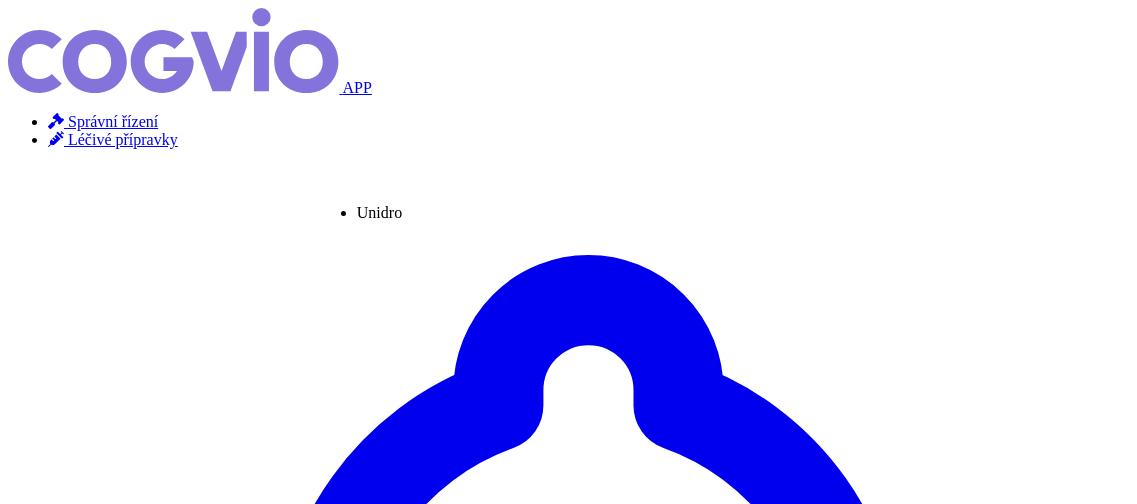 type on "Unidrox" 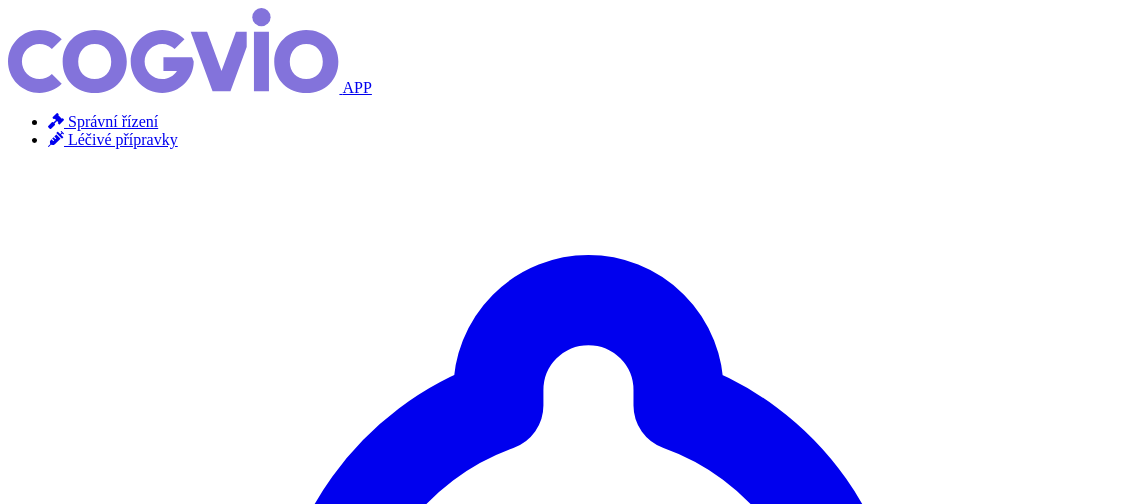 click on "Hledat" at bounding box center [35, 4153] 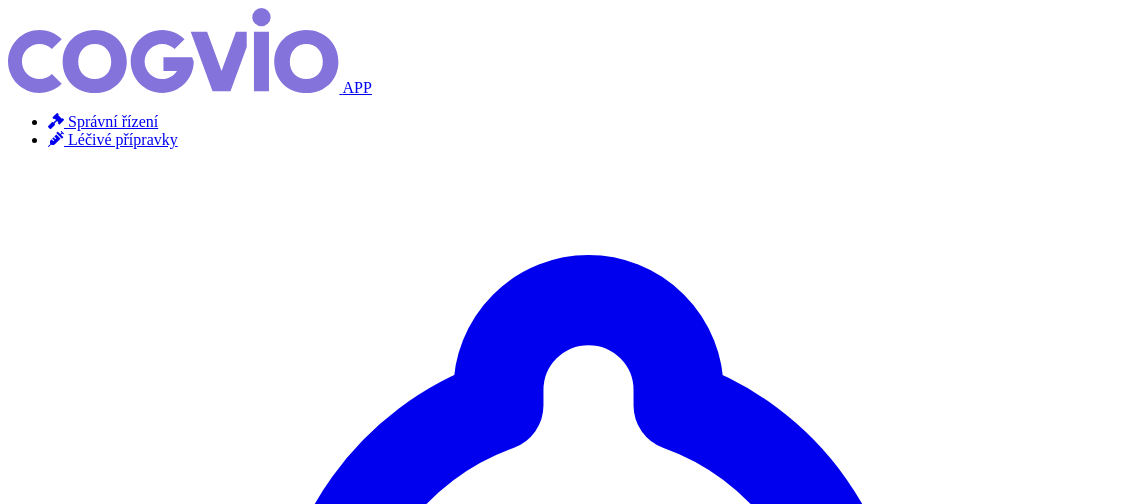 scroll, scrollTop: 0, scrollLeft: 0, axis: both 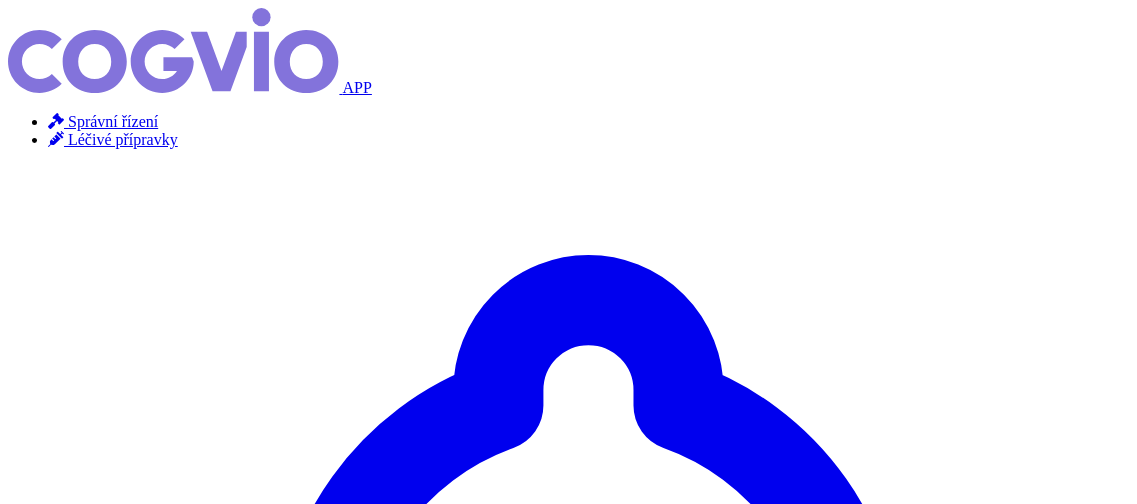 click on "×" at bounding box center (52, 3900) 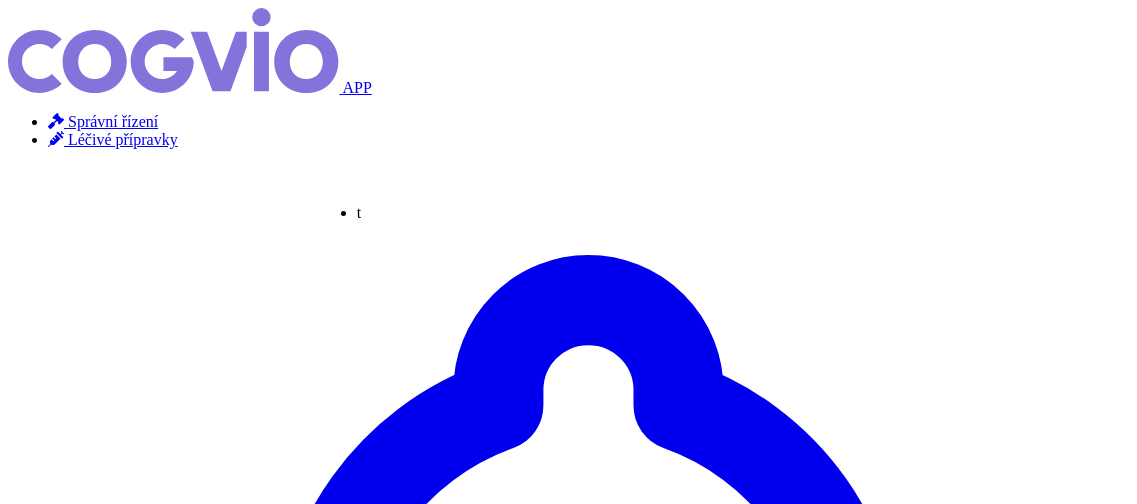 type on "tr" 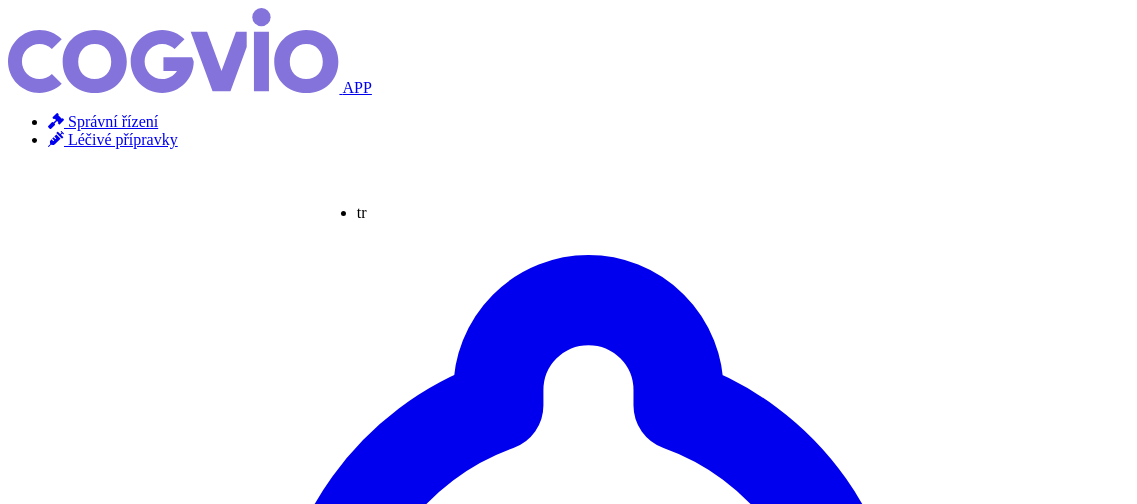 type on "tri" 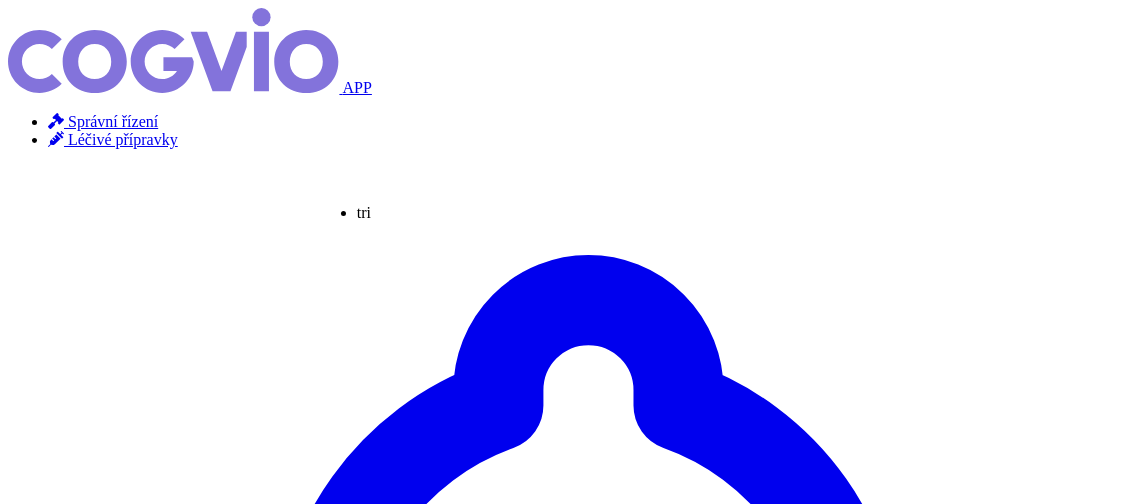 type on "trit" 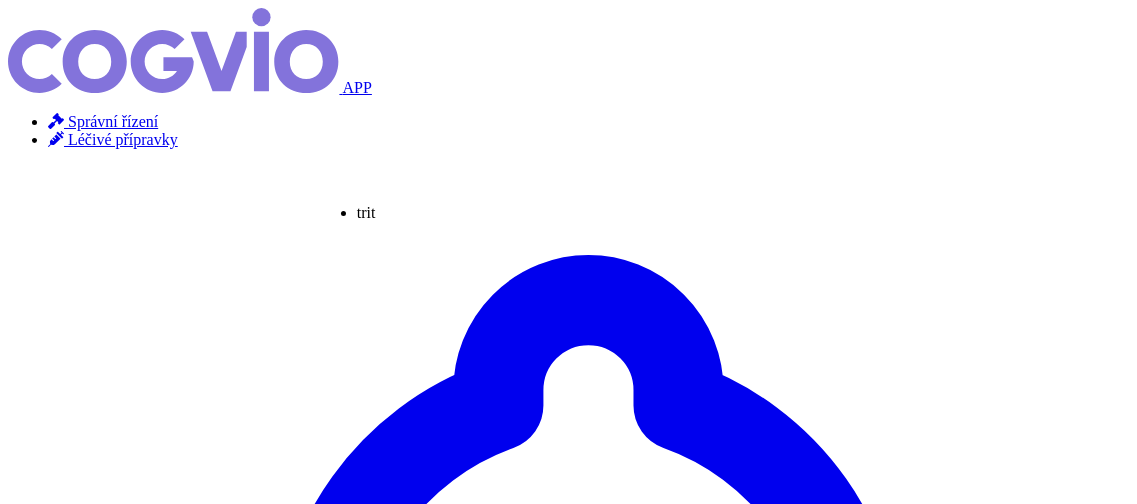 type on "tritt" 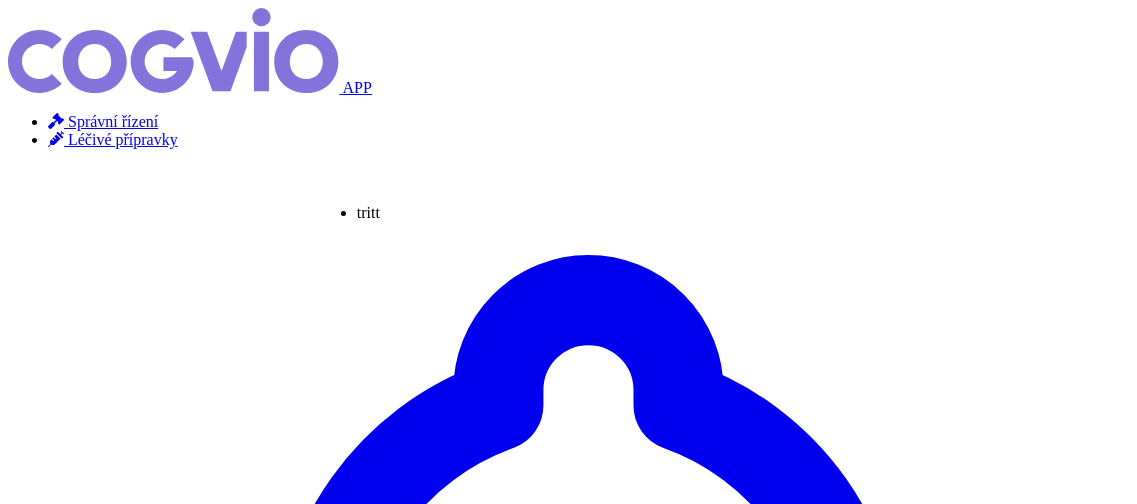 type on "tritti" 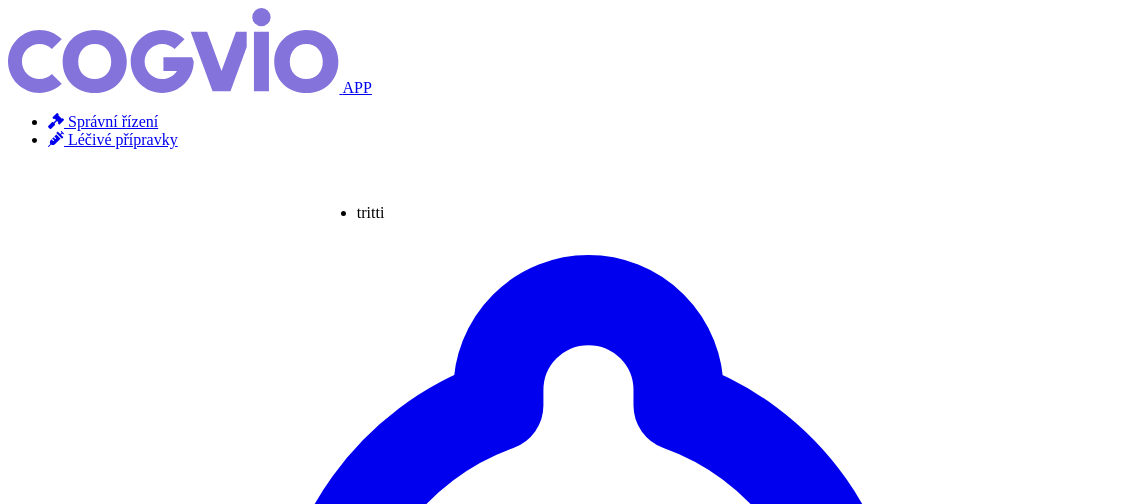 type on "trittico" 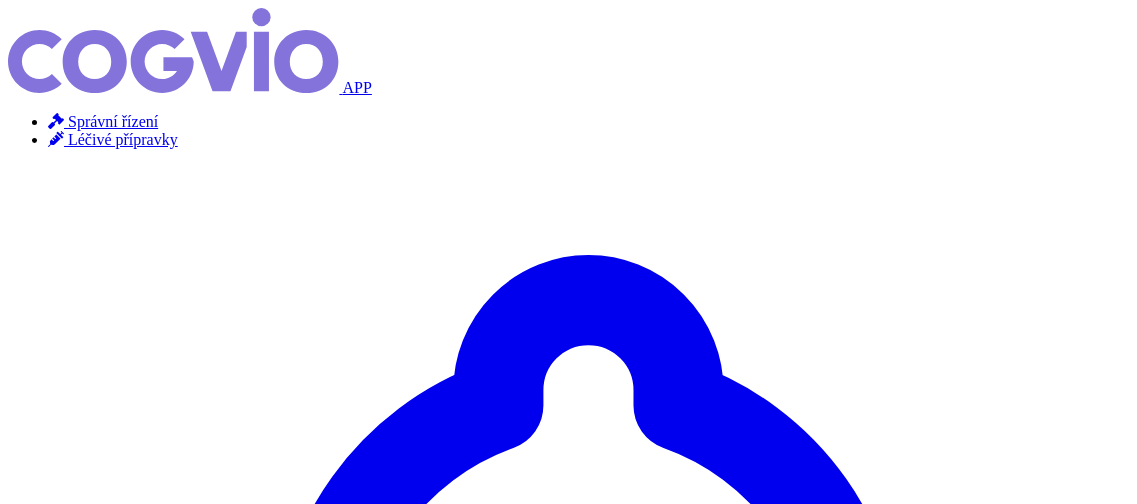 click on "Hledat" at bounding box center [35, 4223] 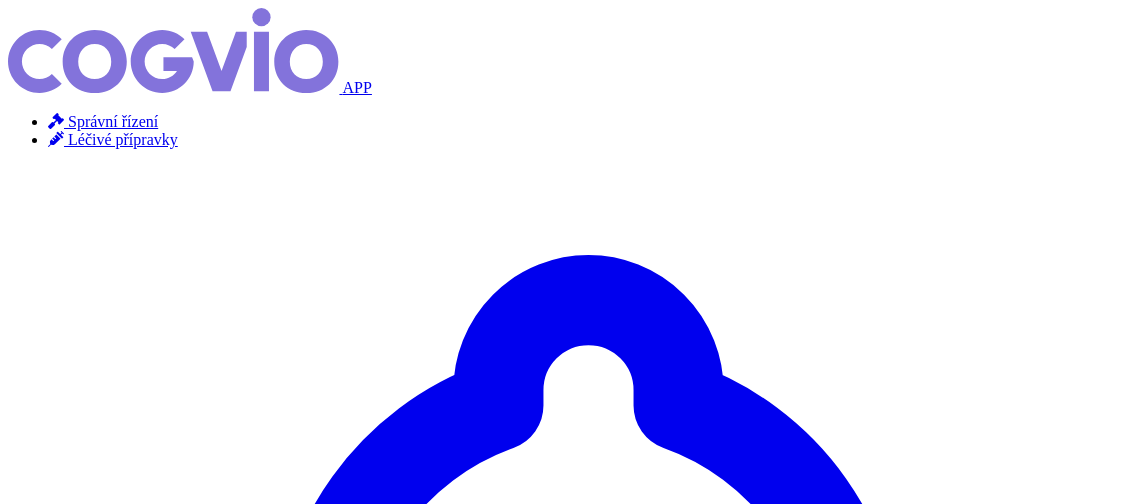 scroll, scrollTop: 0, scrollLeft: 0, axis: both 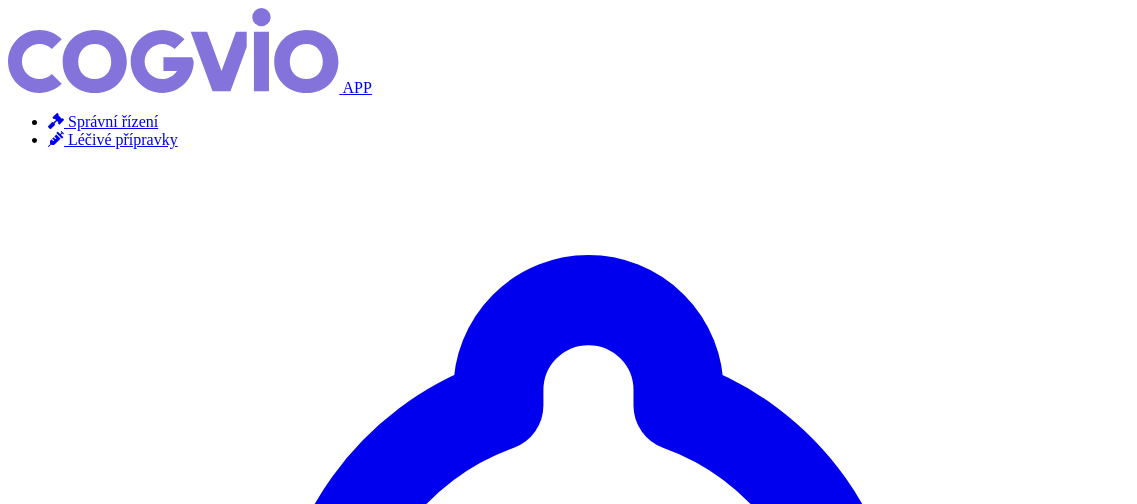 click on "×" at bounding box center [52, 3900] 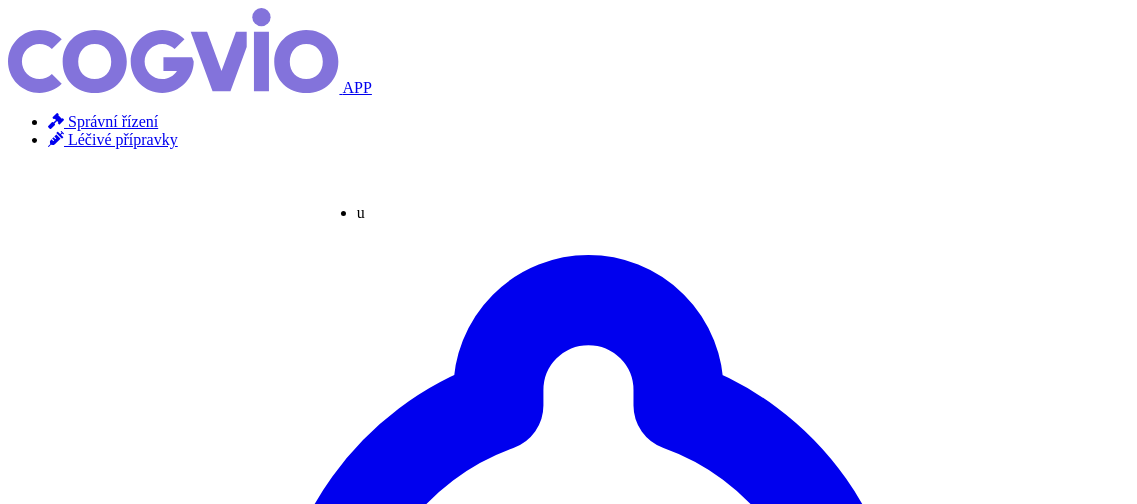 type on "un" 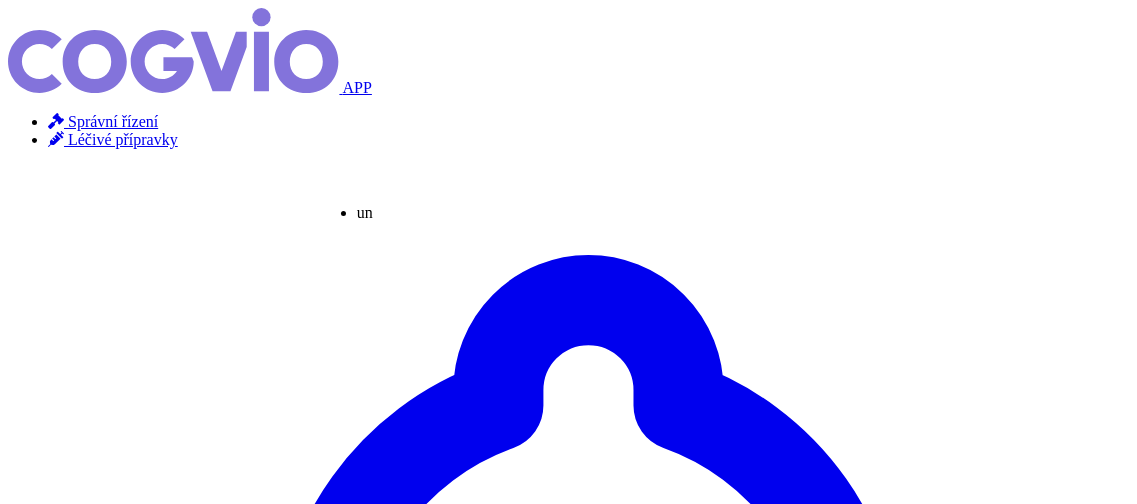 type on "uni" 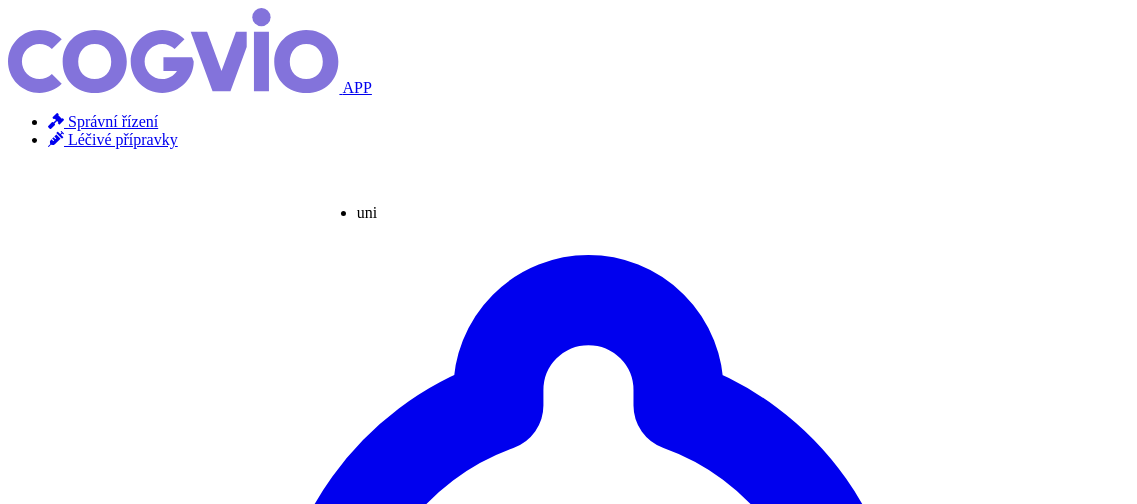 type on "unidr" 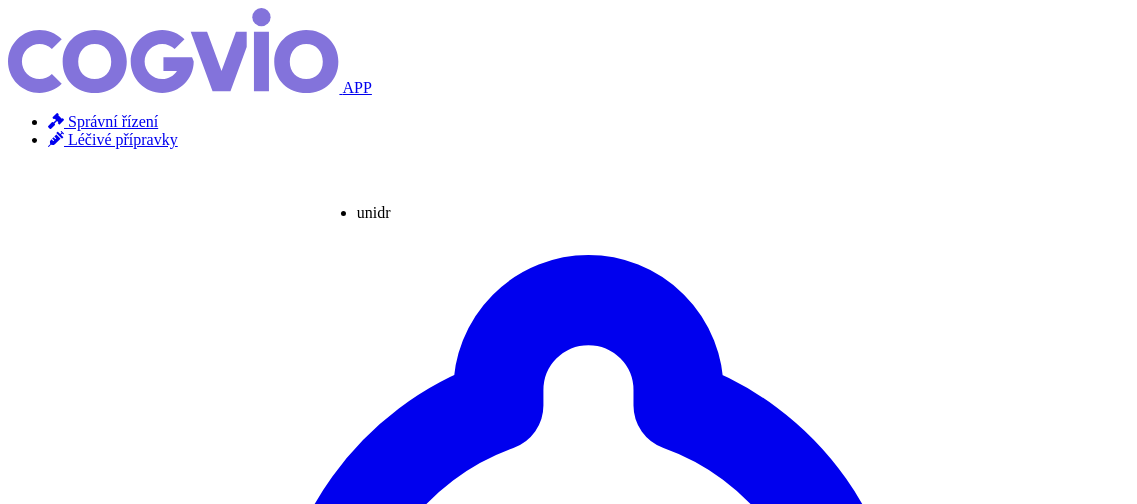 type on "unidro" 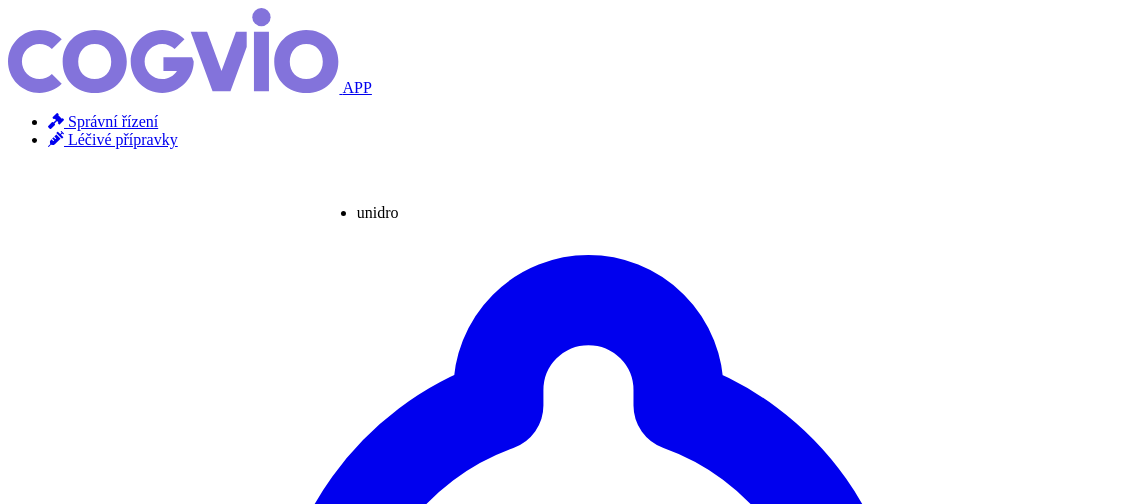 type on "unidrox" 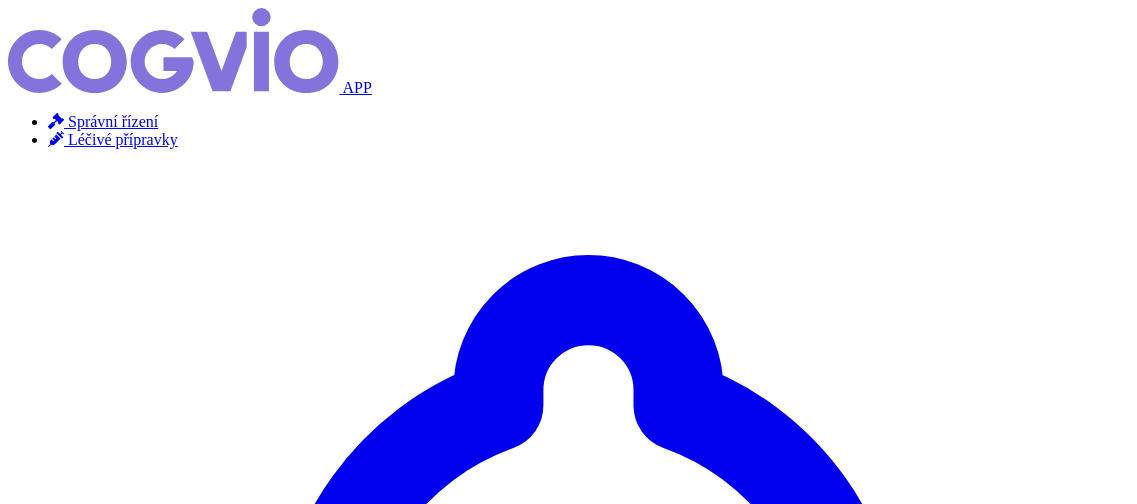 click on "Hledat" at bounding box center [35, 4223] 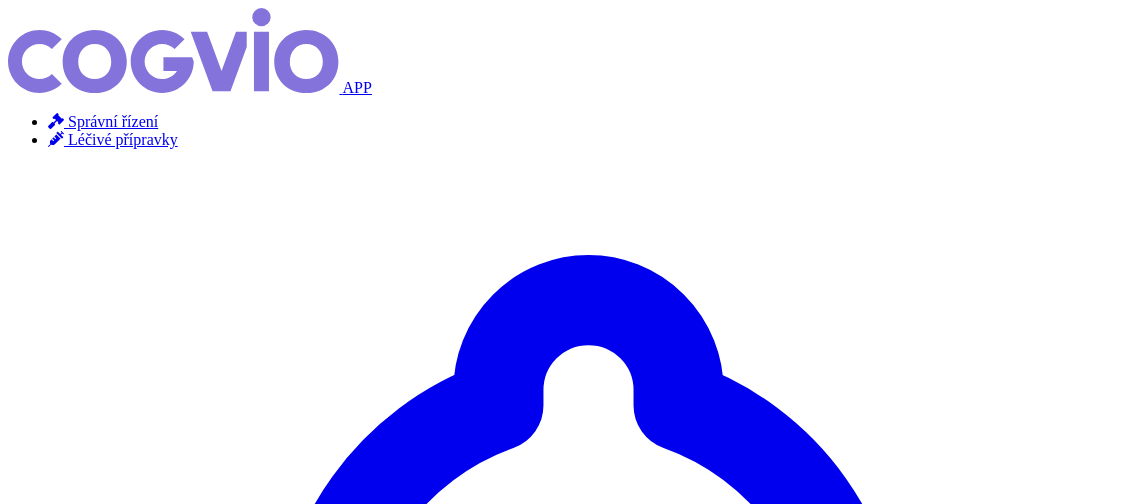 scroll, scrollTop: 0, scrollLeft: 0, axis: both 